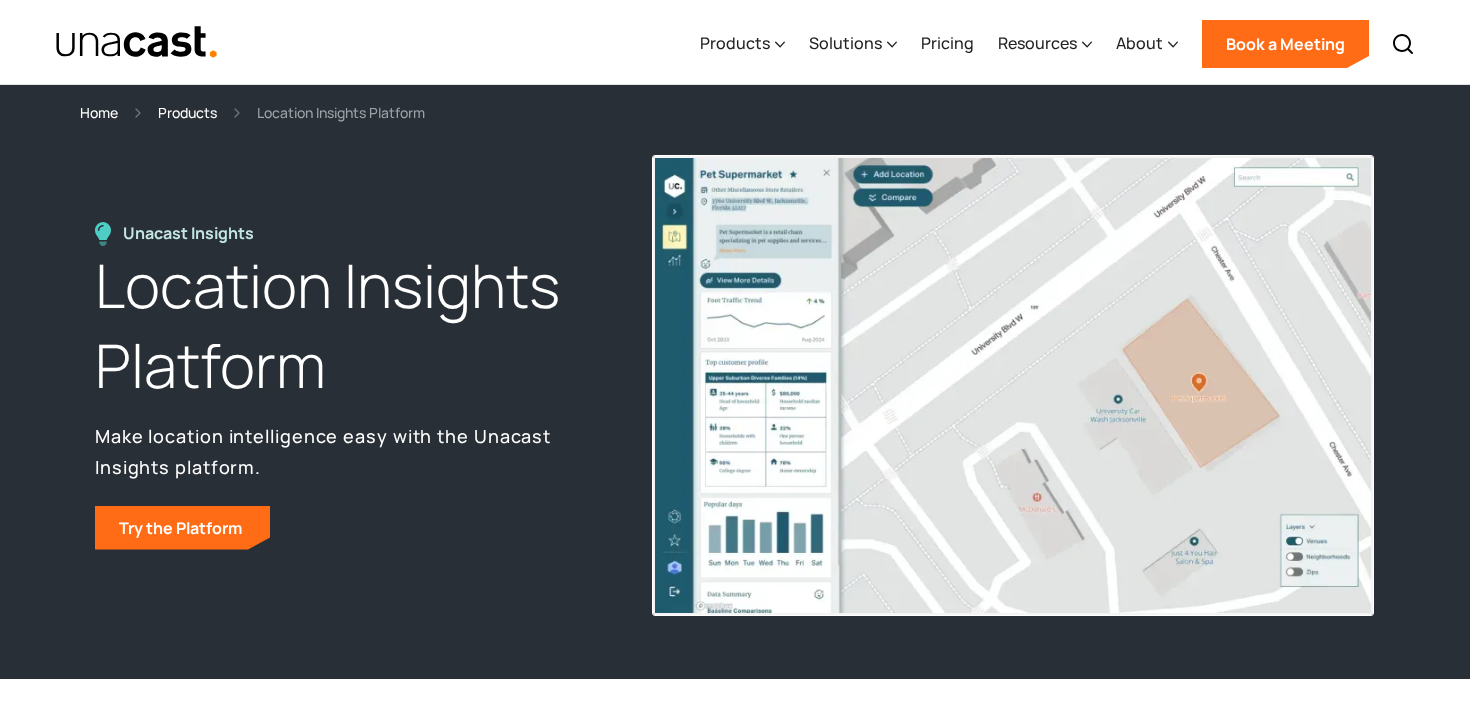 scroll, scrollTop: 0, scrollLeft: 0, axis: both 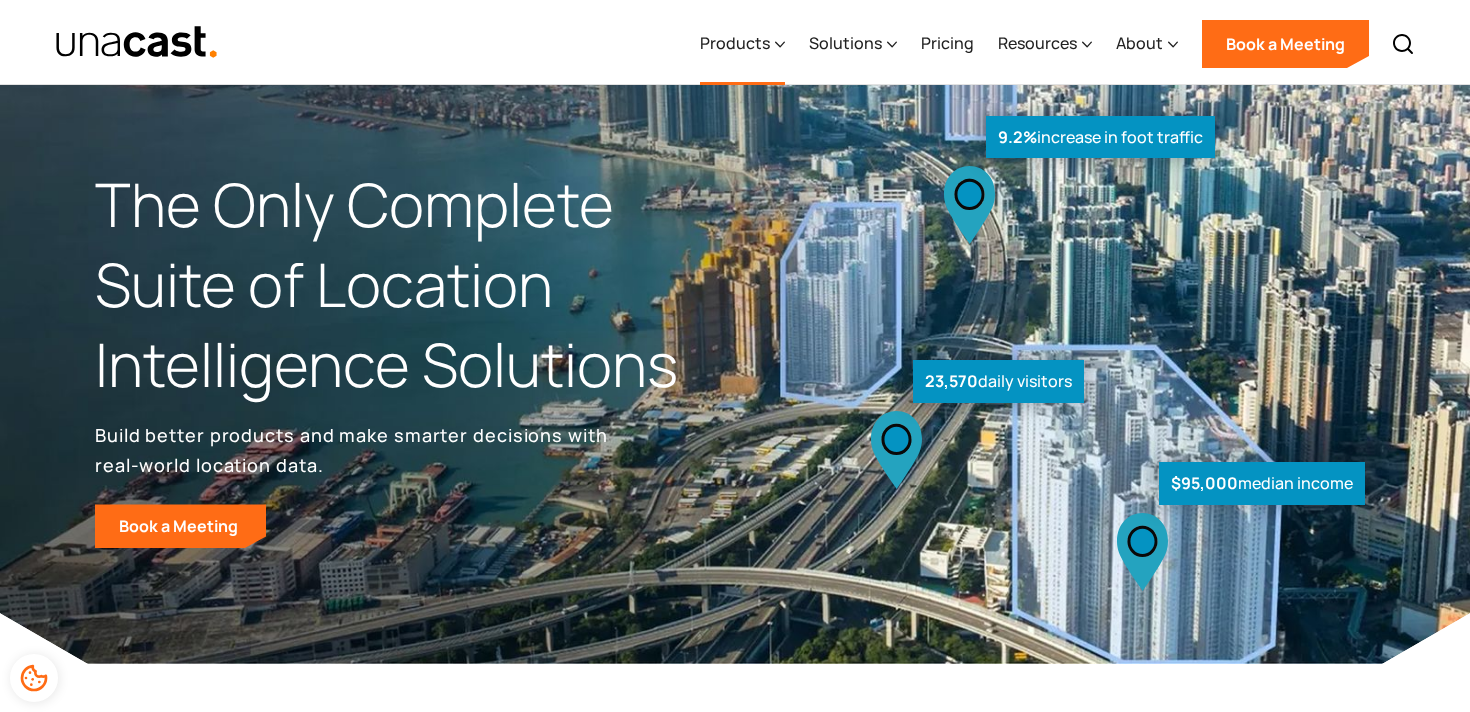 click on "Products" at bounding box center (735, 43) 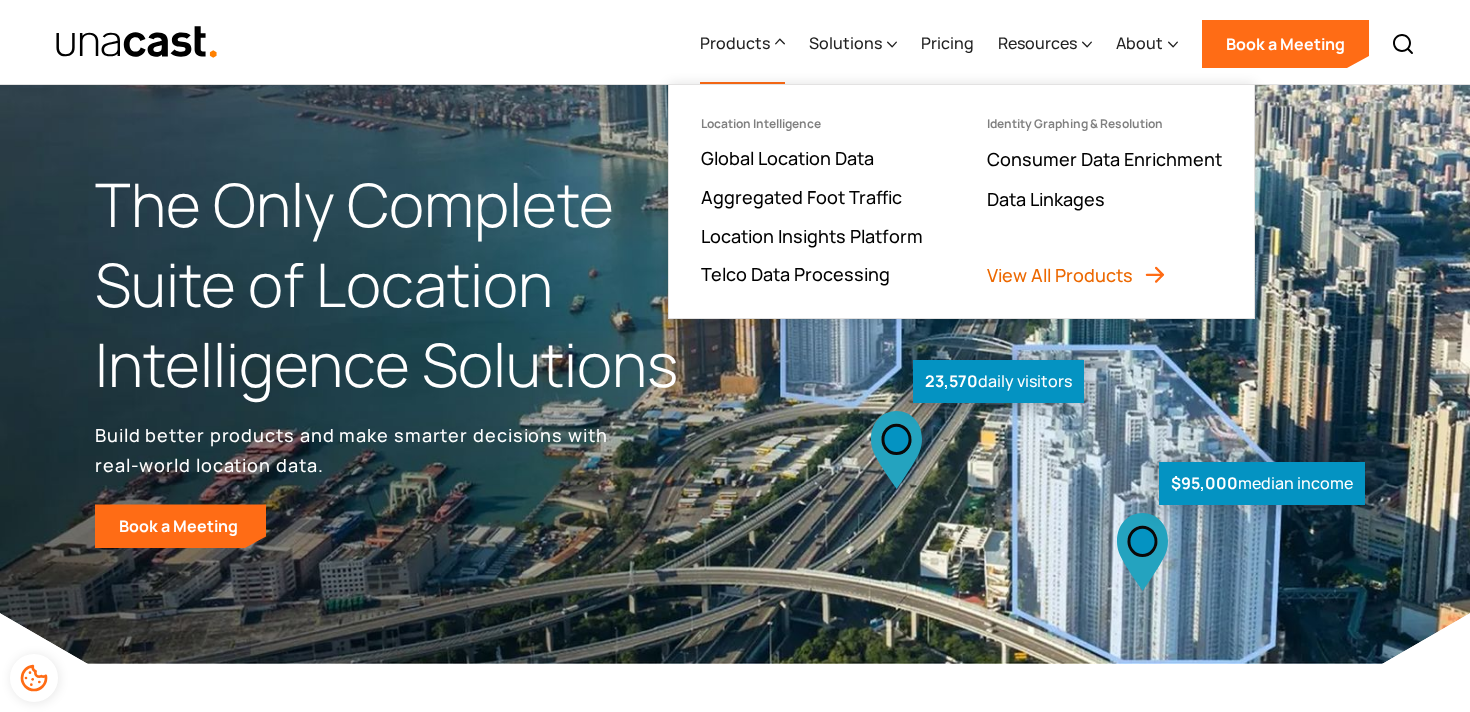 click on "View All Products" at bounding box center (1077, 275) 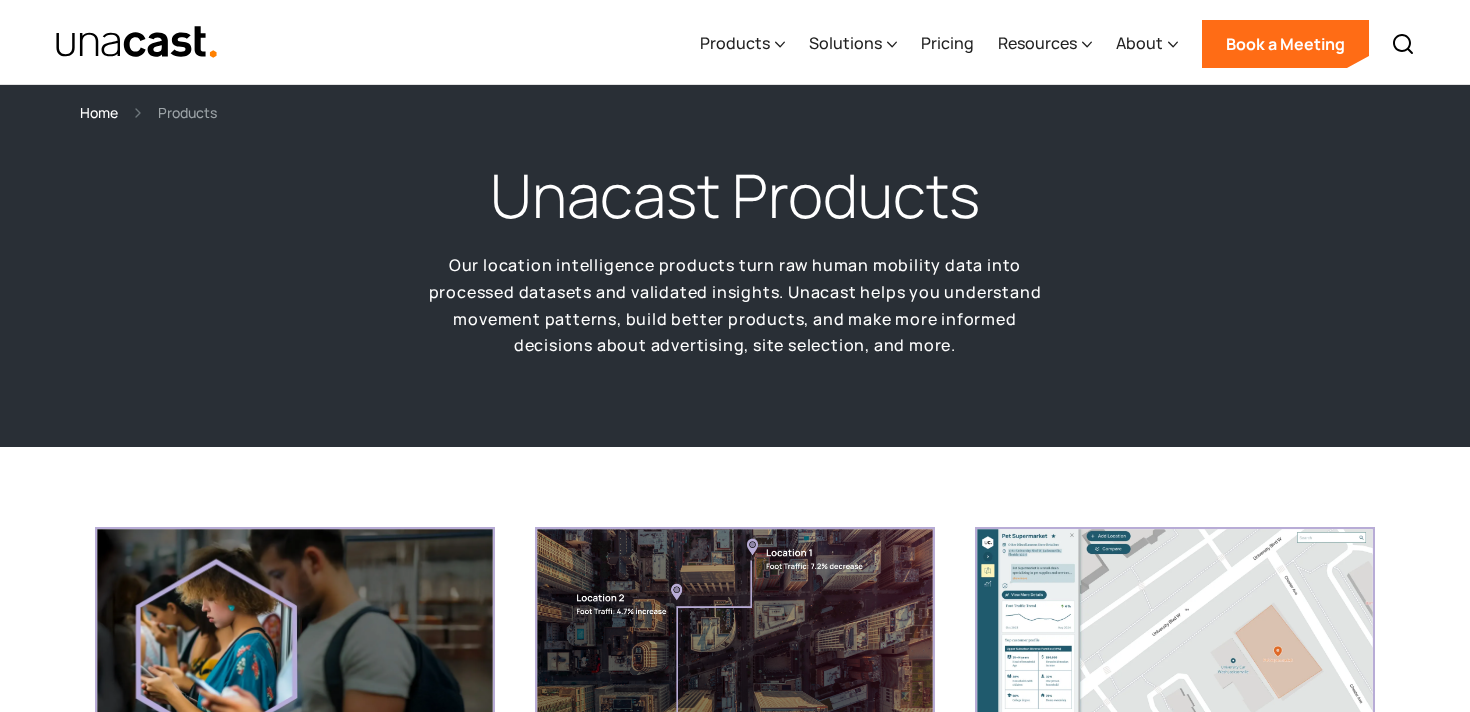 scroll, scrollTop: 0, scrollLeft: 0, axis: both 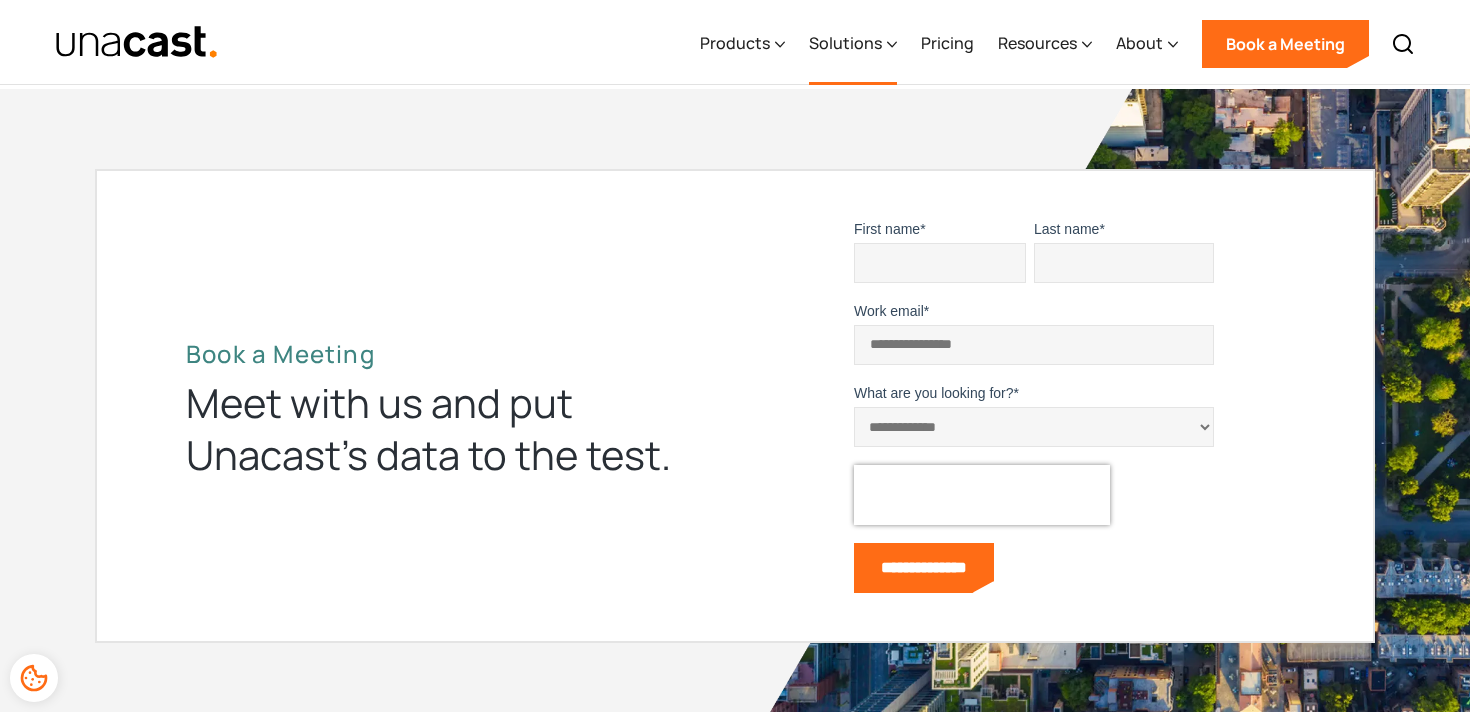 click on "Solutions" at bounding box center [845, 43] 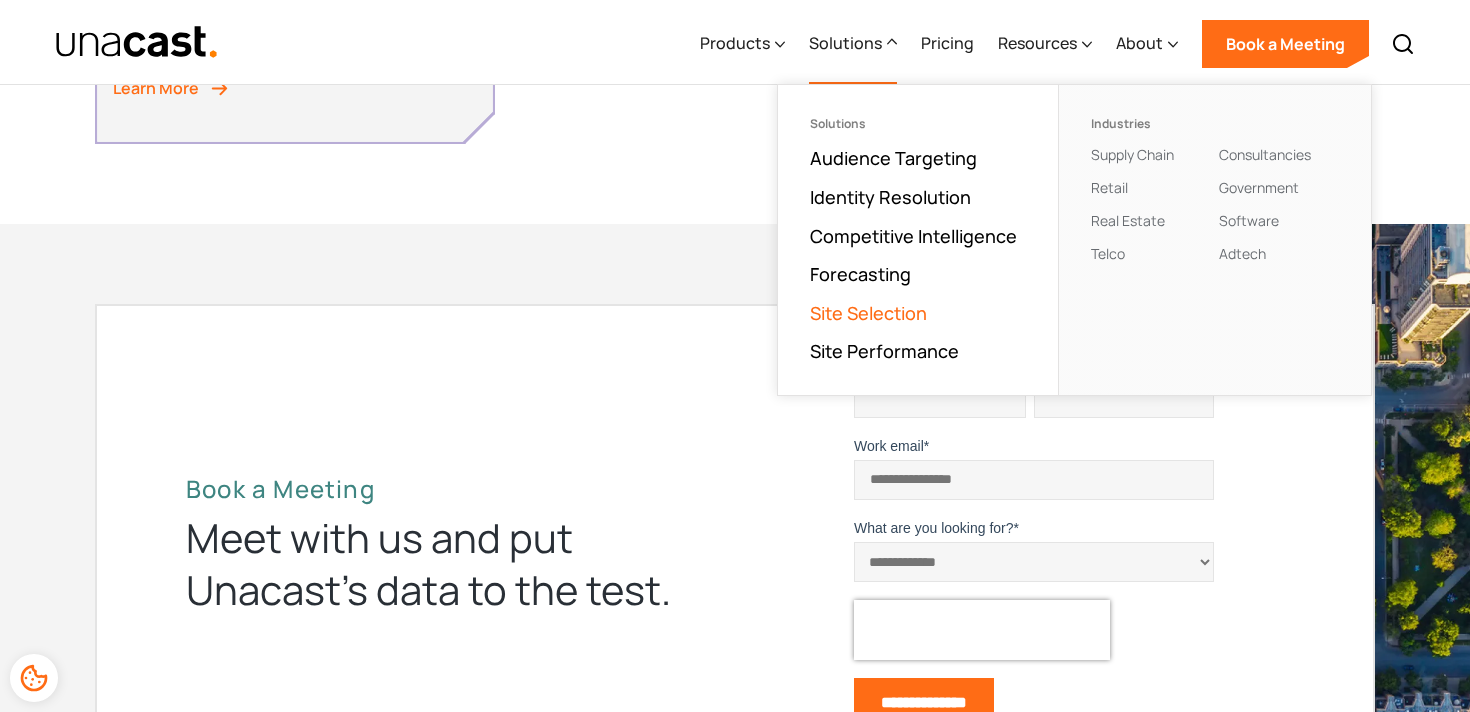 scroll, scrollTop: 2055, scrollLeft: 0, axis: vertical 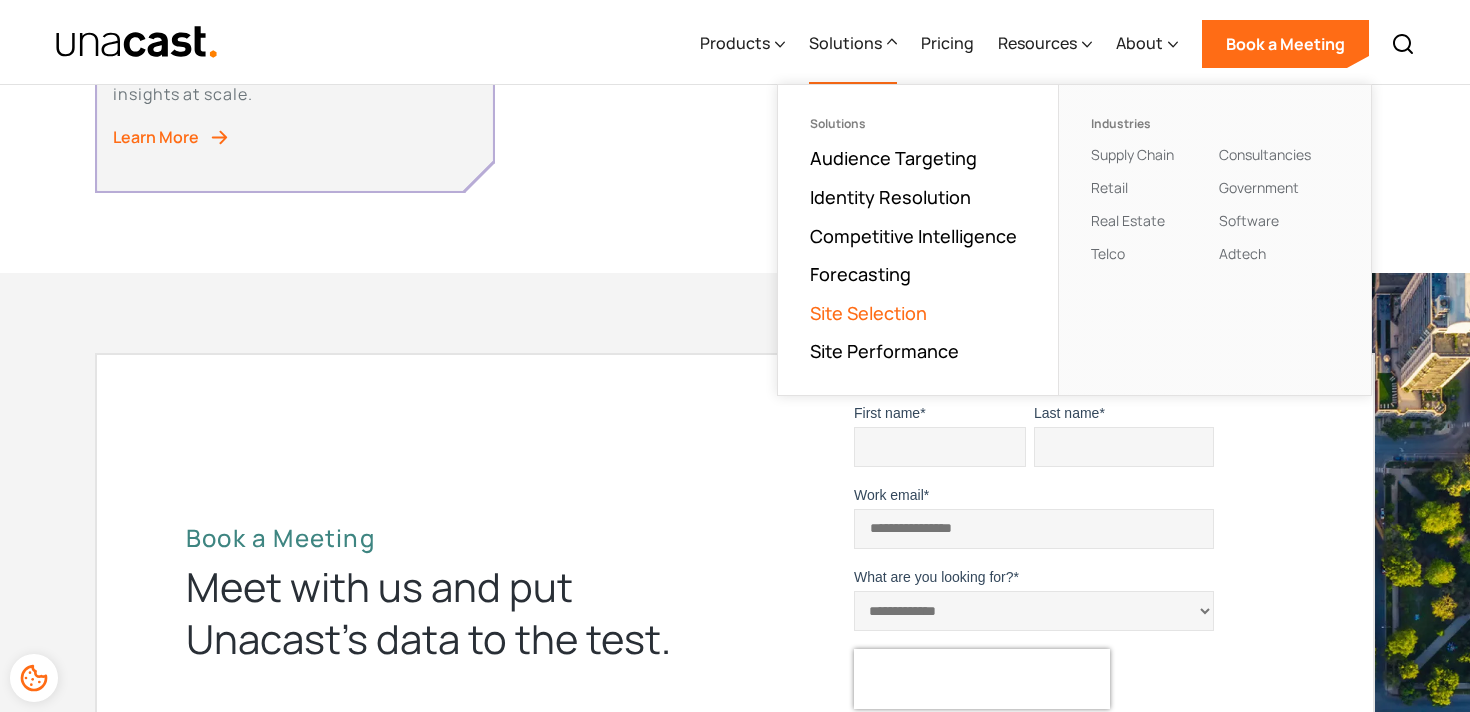 click on "Site Selection" at bounding box center [868, 313] 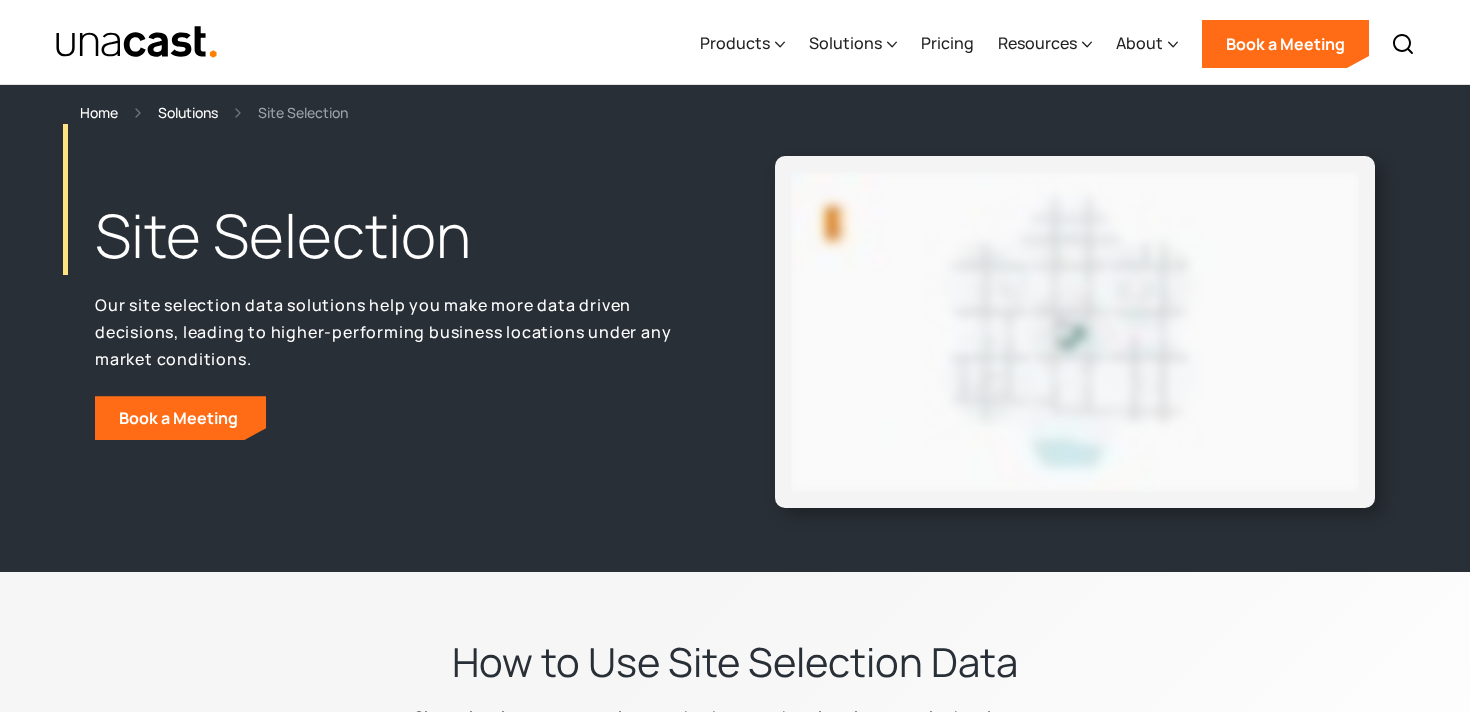 scroll, scrollTop: 0, scrollLeft: 0, axis: both 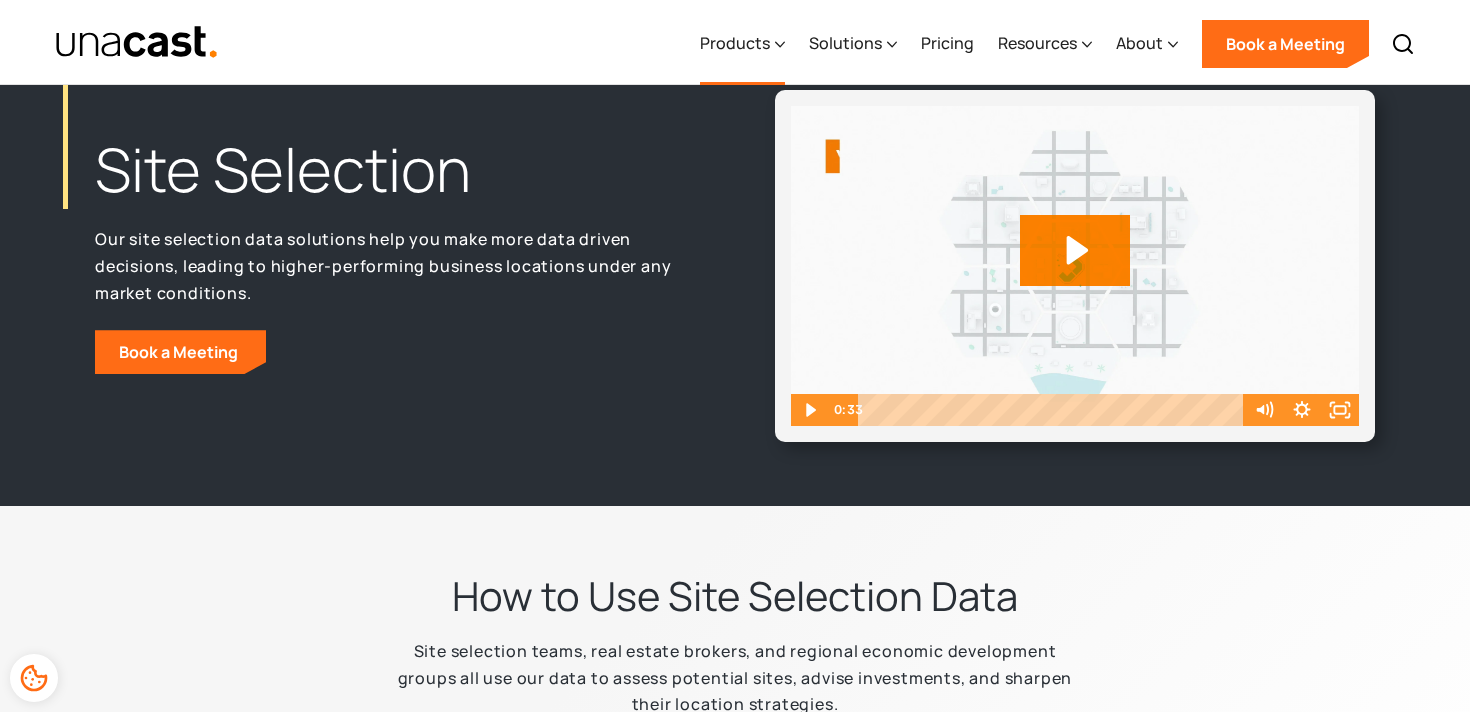 click on "Products" at bounding box center [735, 43] 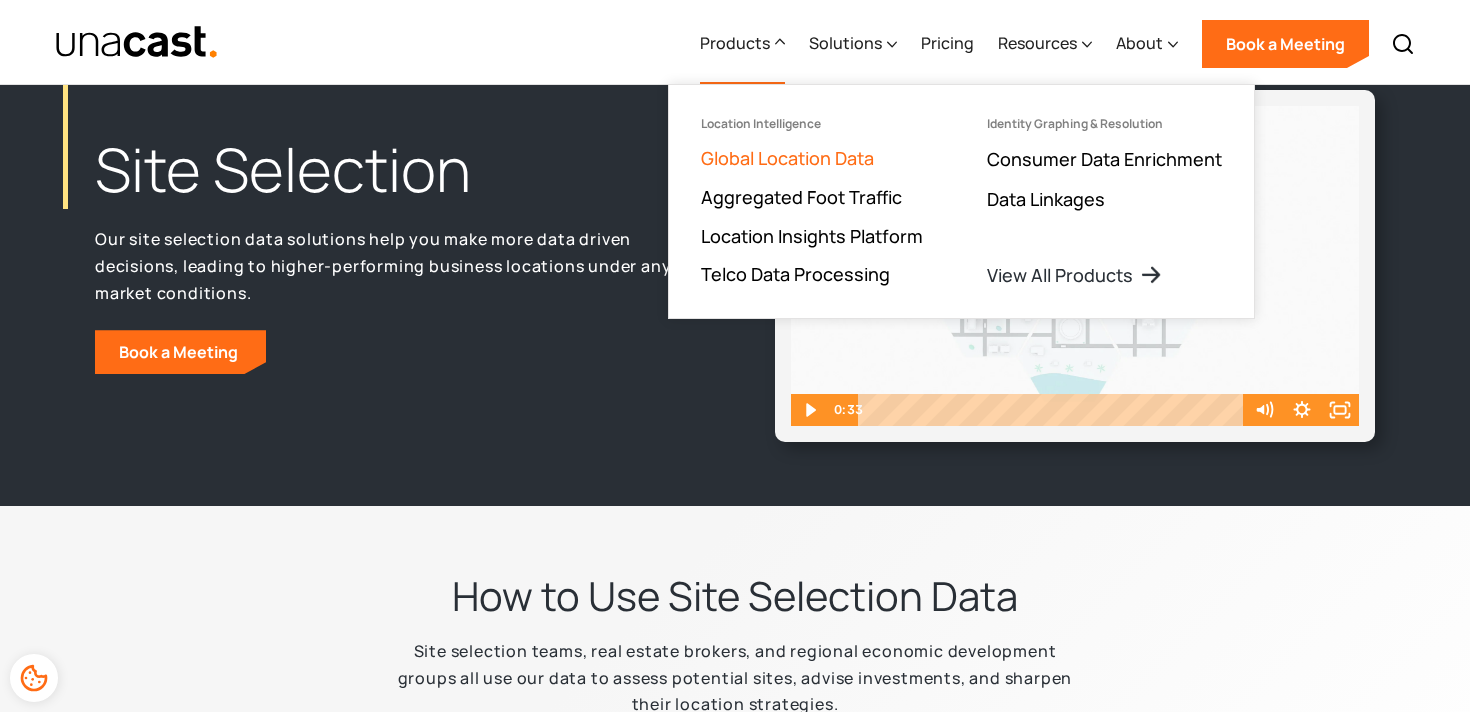 click on "Global Location Data" at bounding box center [787, 158] 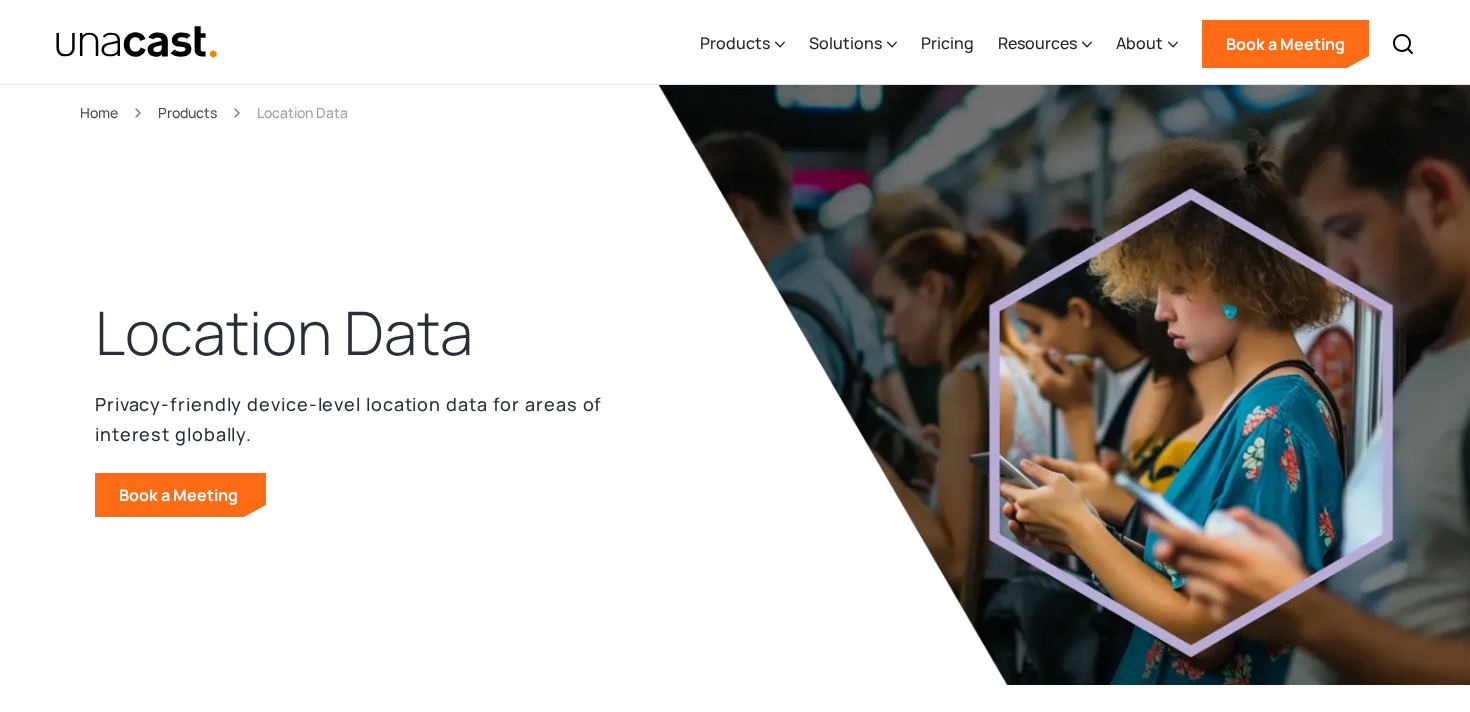 scroll, scrollTop: 0, scrollLeft: 0, axis: both 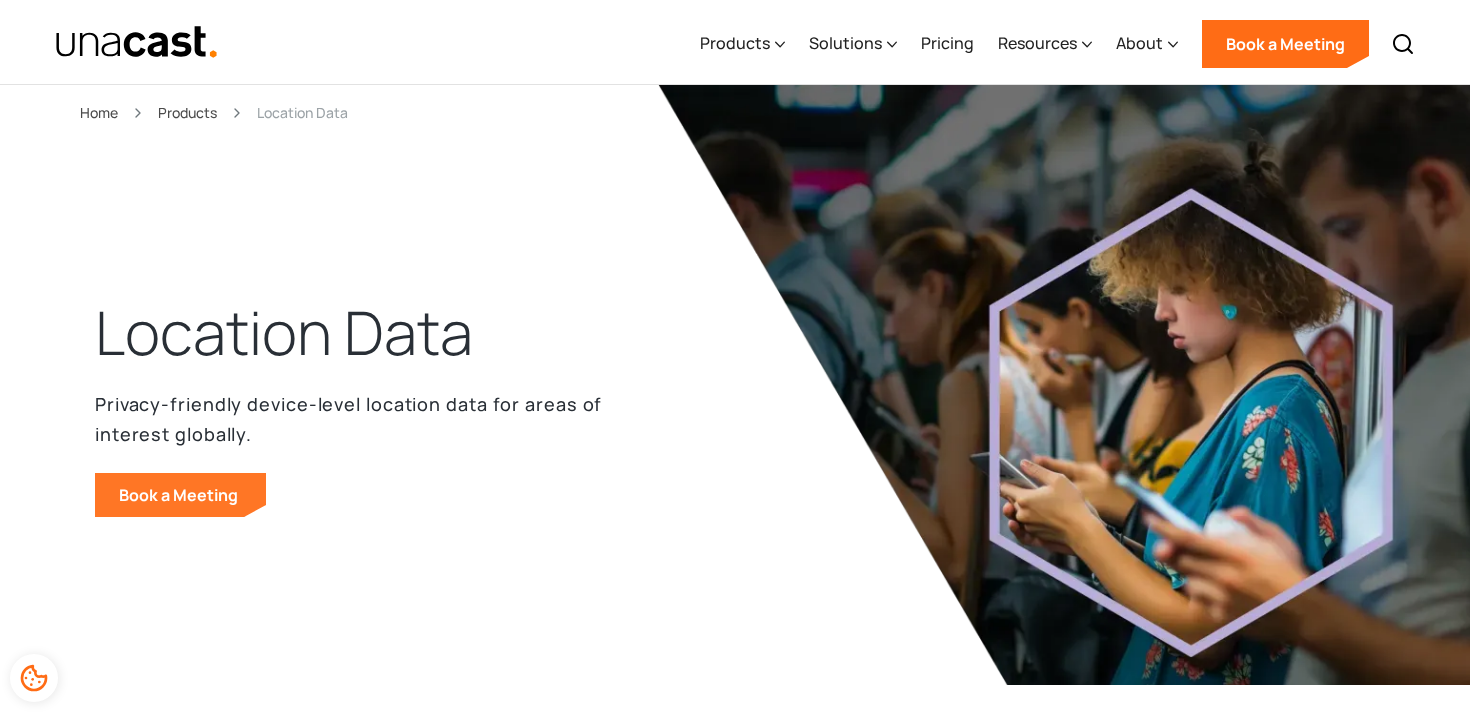 click on "Book a Meeting" at bounding box center (180, 495) 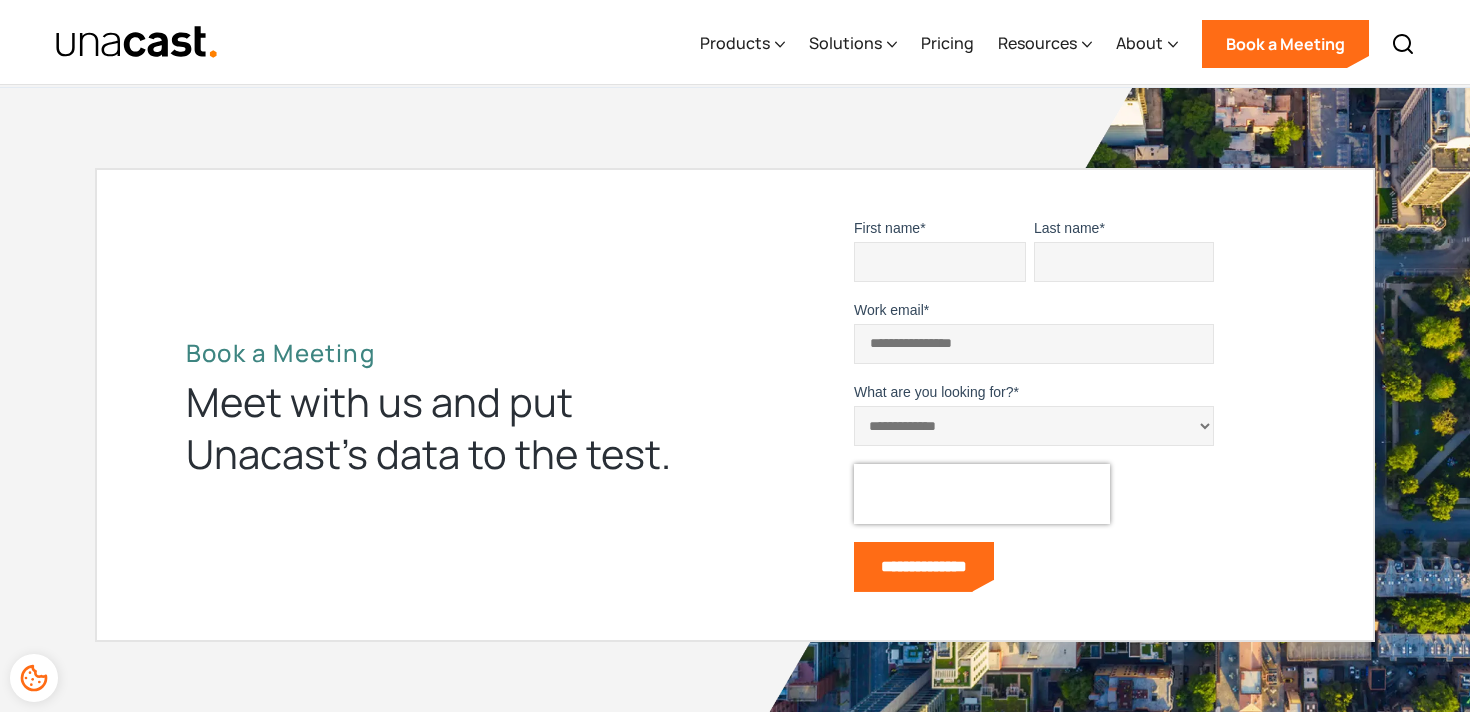 scroll, scrollTop: 6531, scrollLeft: 0, axis: vertical 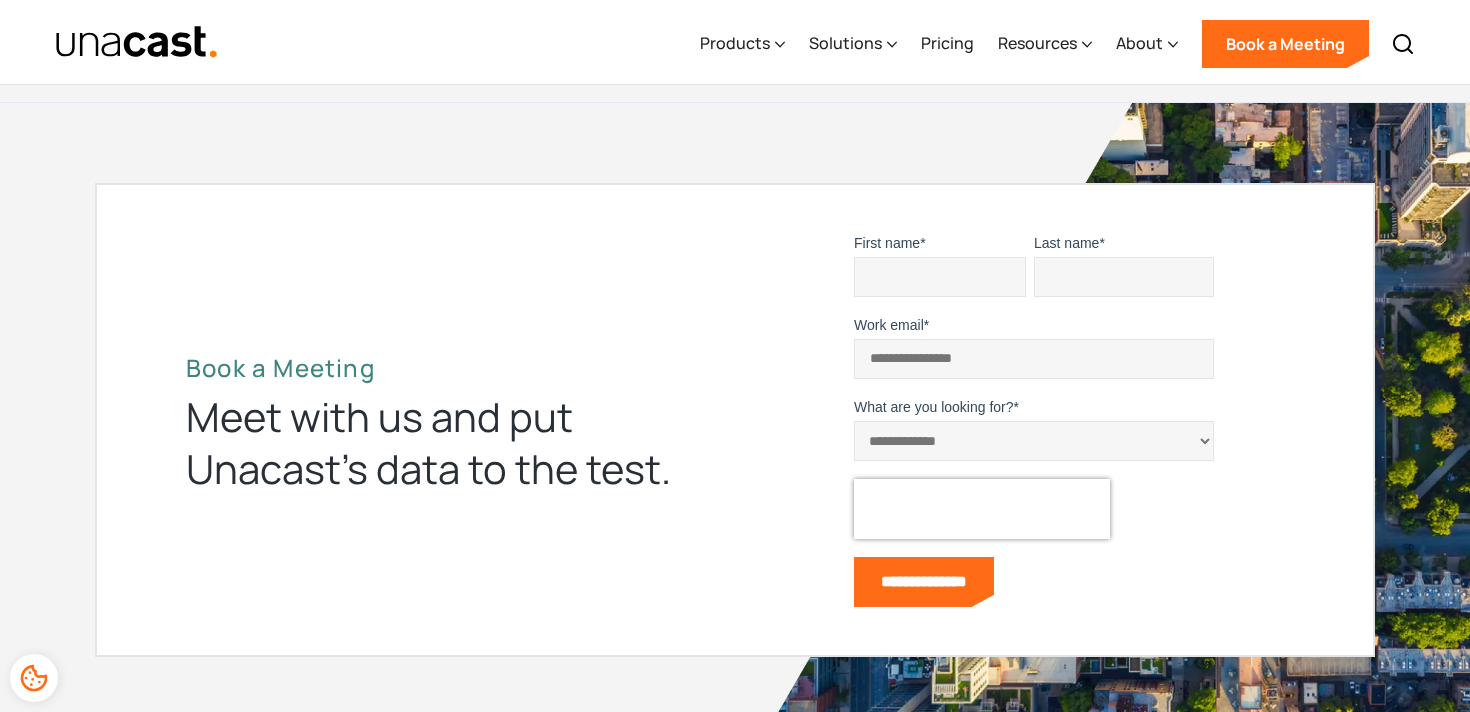 click on "First name" at bounding box center [887, 243] 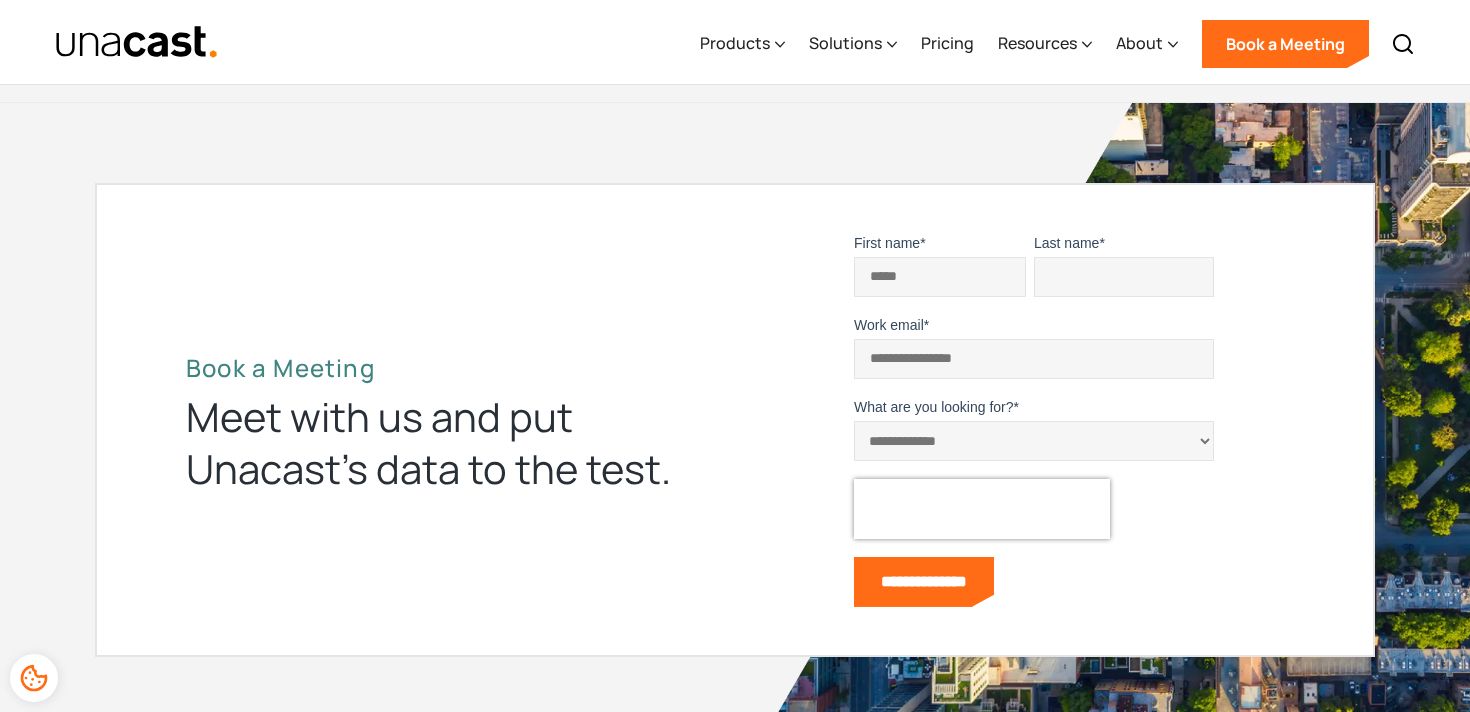 type on "**********" 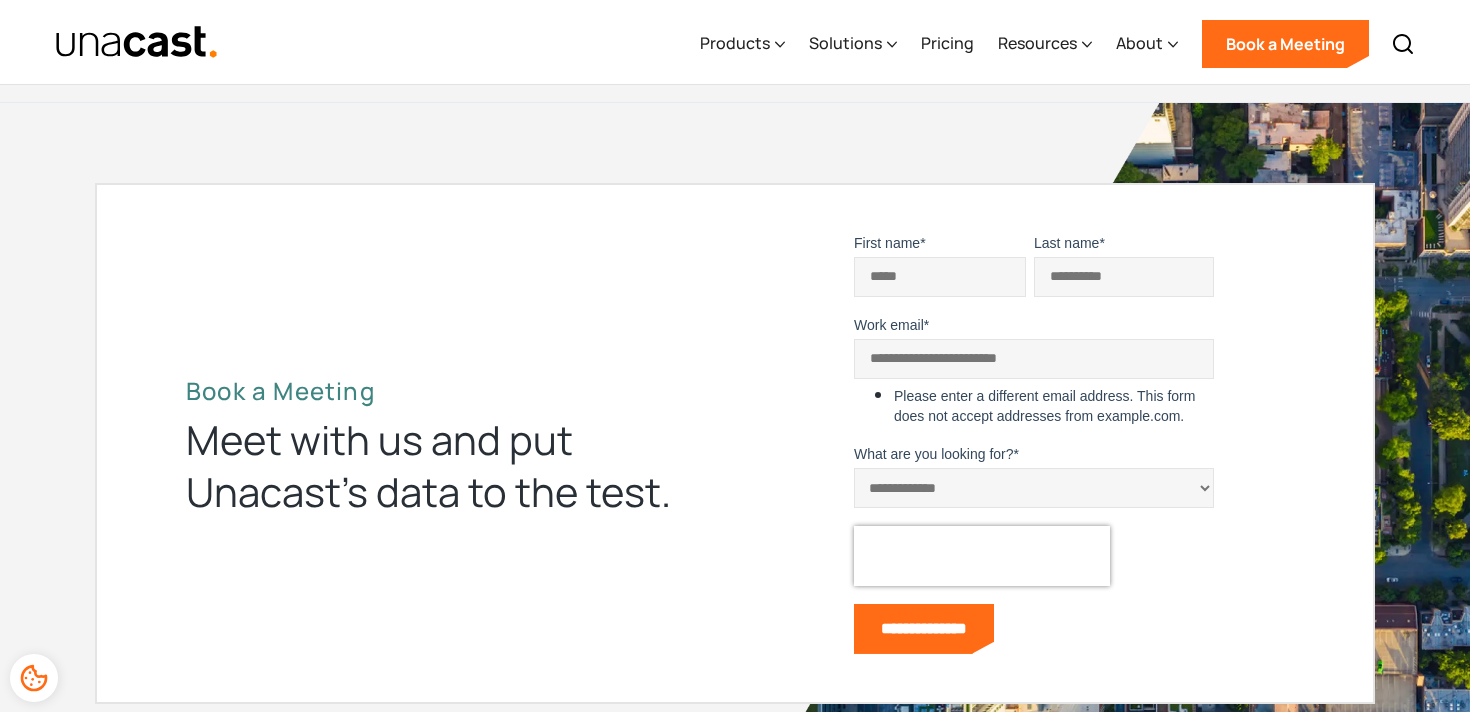 drag, startPoint x: 1055, startPoint y: 365, endPoint x: 794, endPoint y: 337, distance: 262.49762 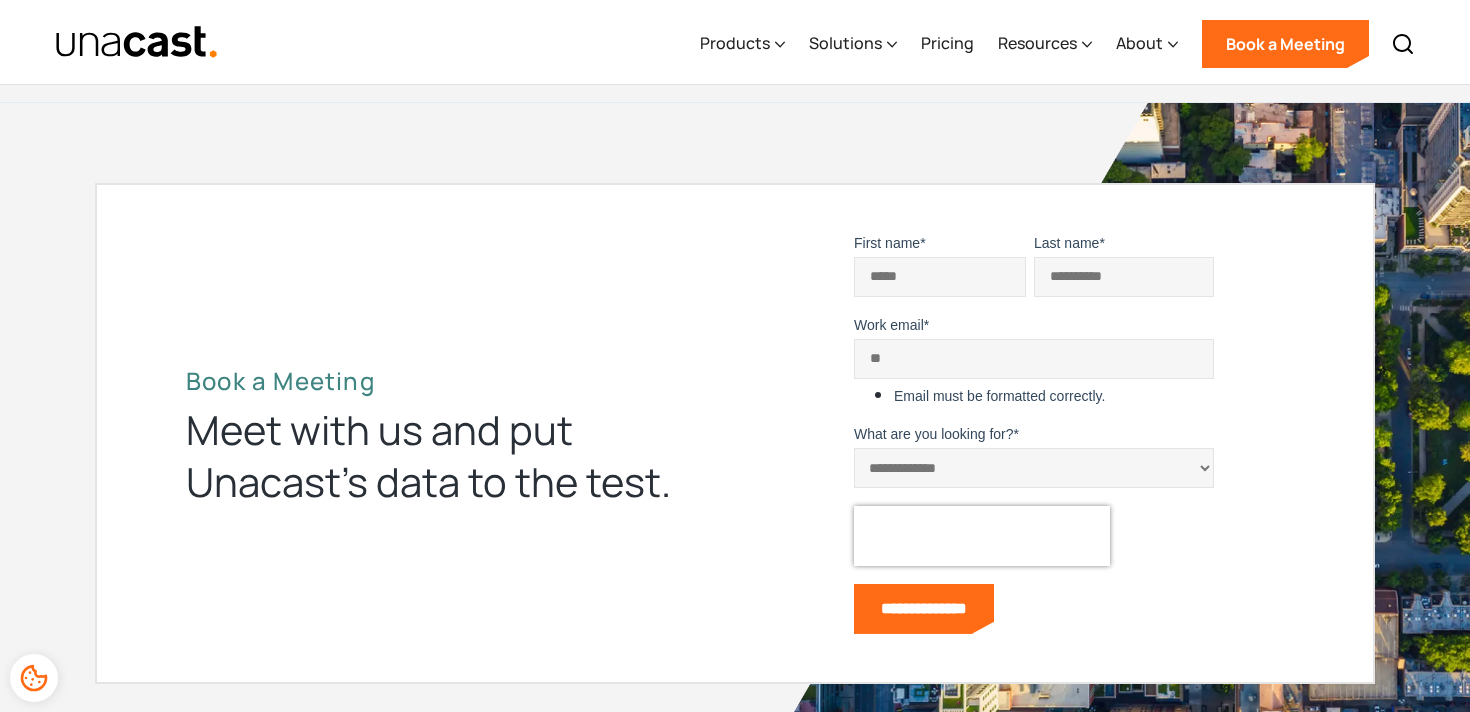 type on "**********" 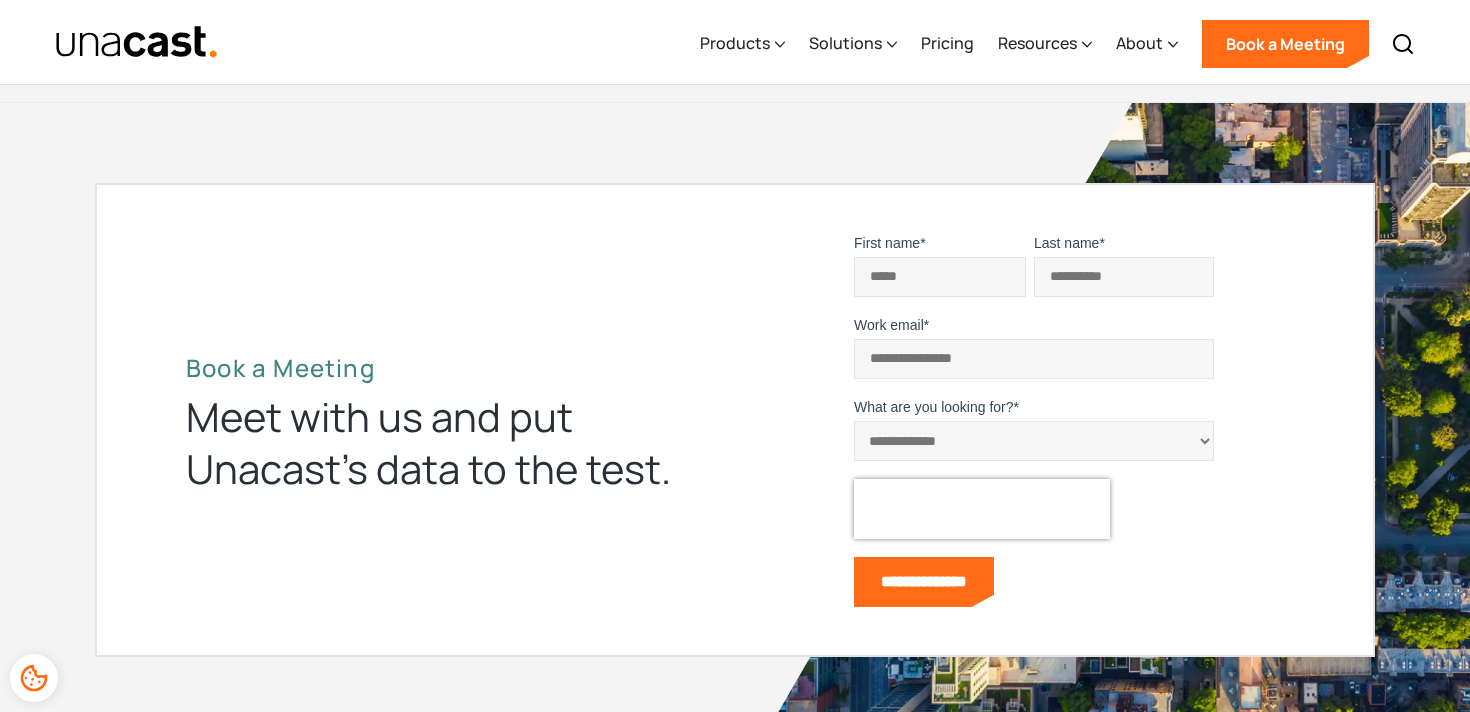click on "**********" at bounding box center (1034, 441) 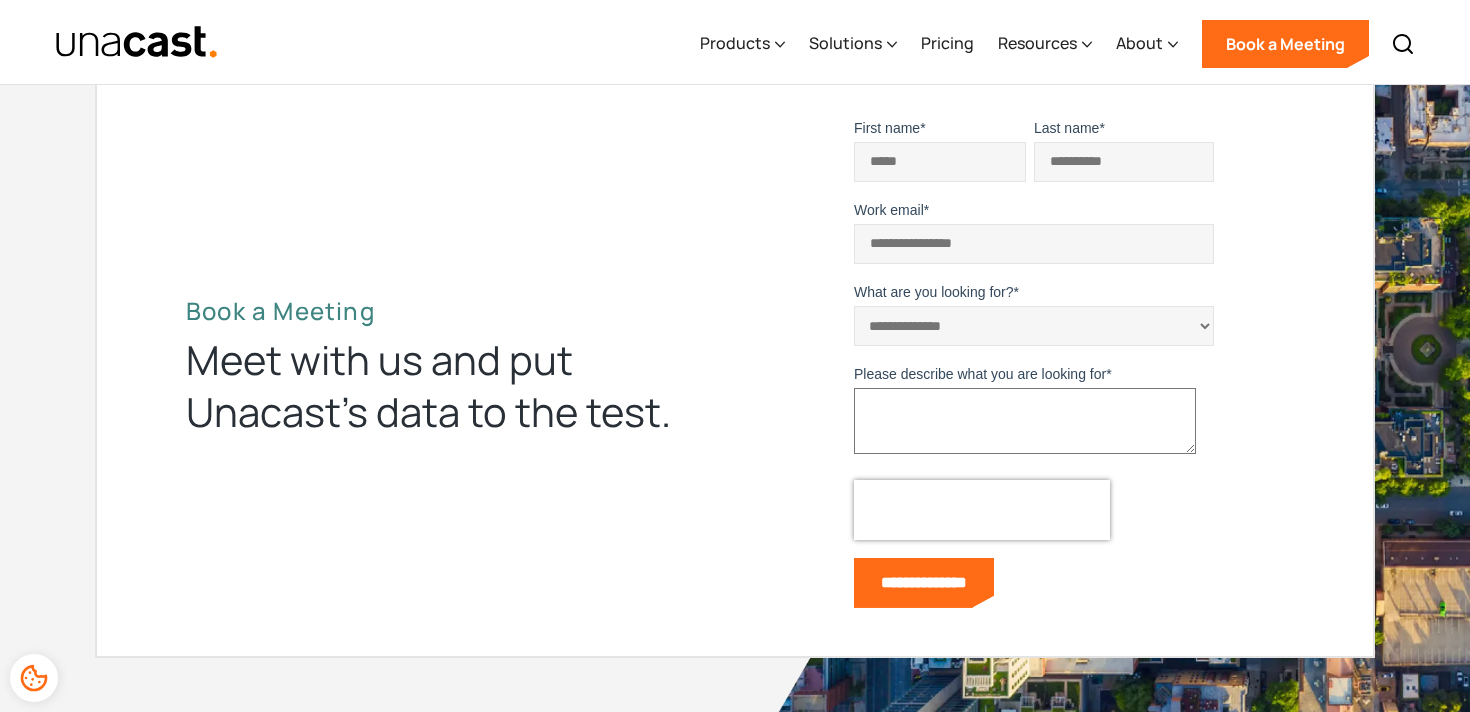 scroll, scrollTop: 6652, scrollLeft: 0, axis: vertical 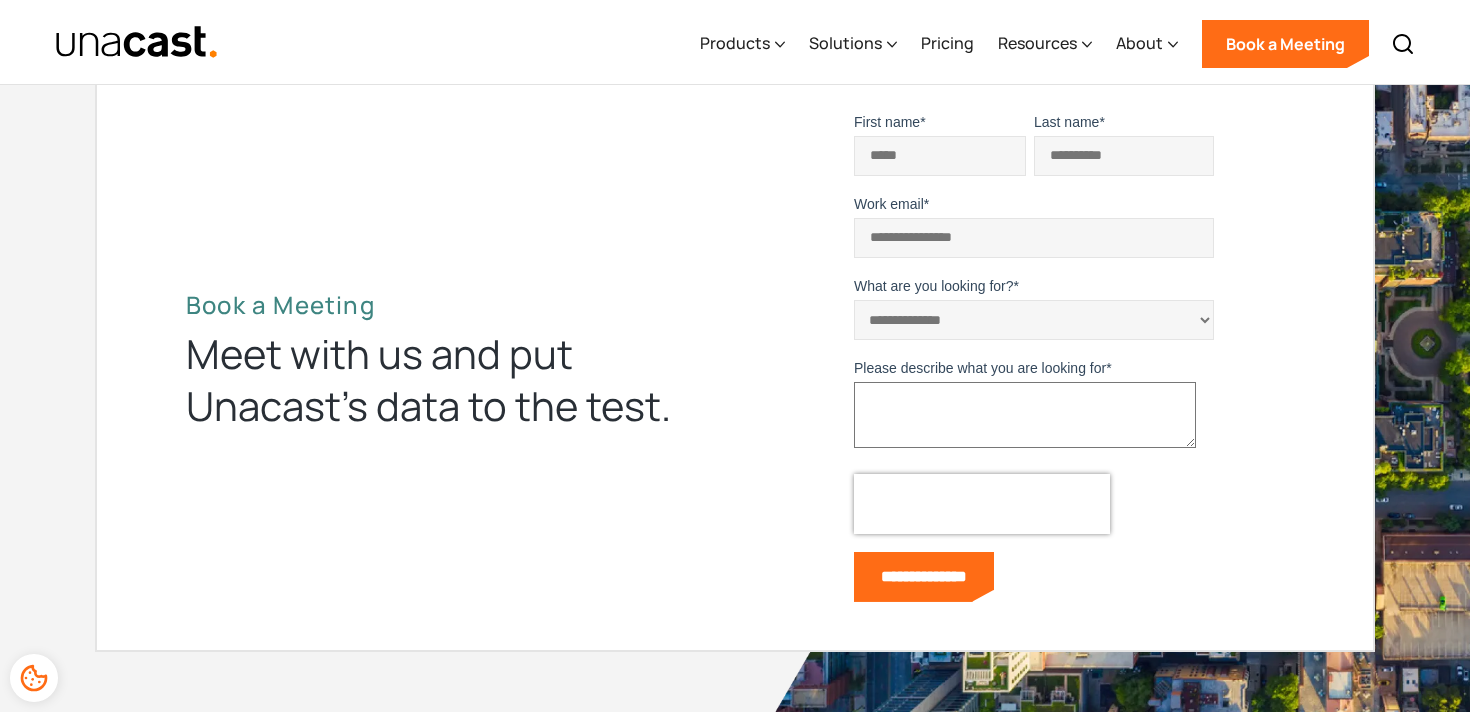 click on "Please describe what you are looking for *" at bounding box center (1025, 415) 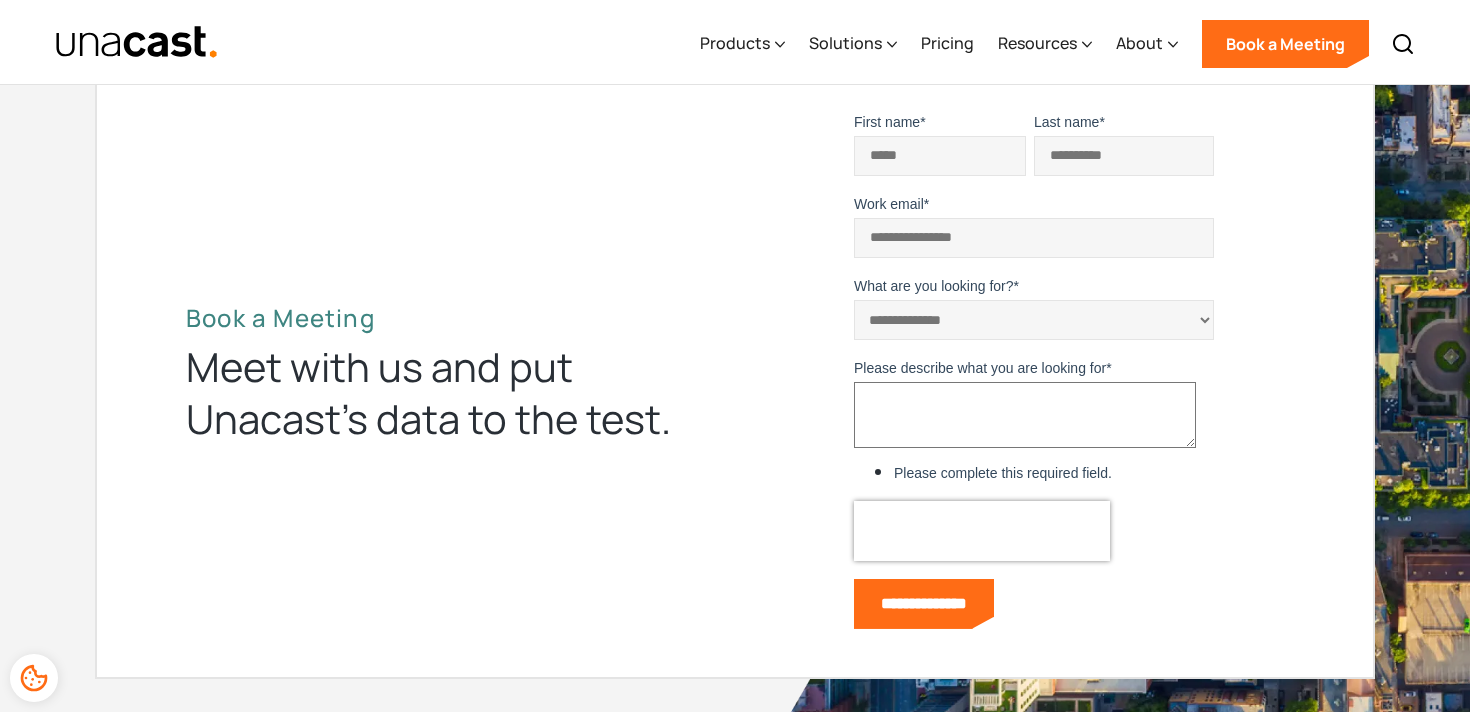 click on "Please describe what you are looking for *" at bounding box center [1025, 415] 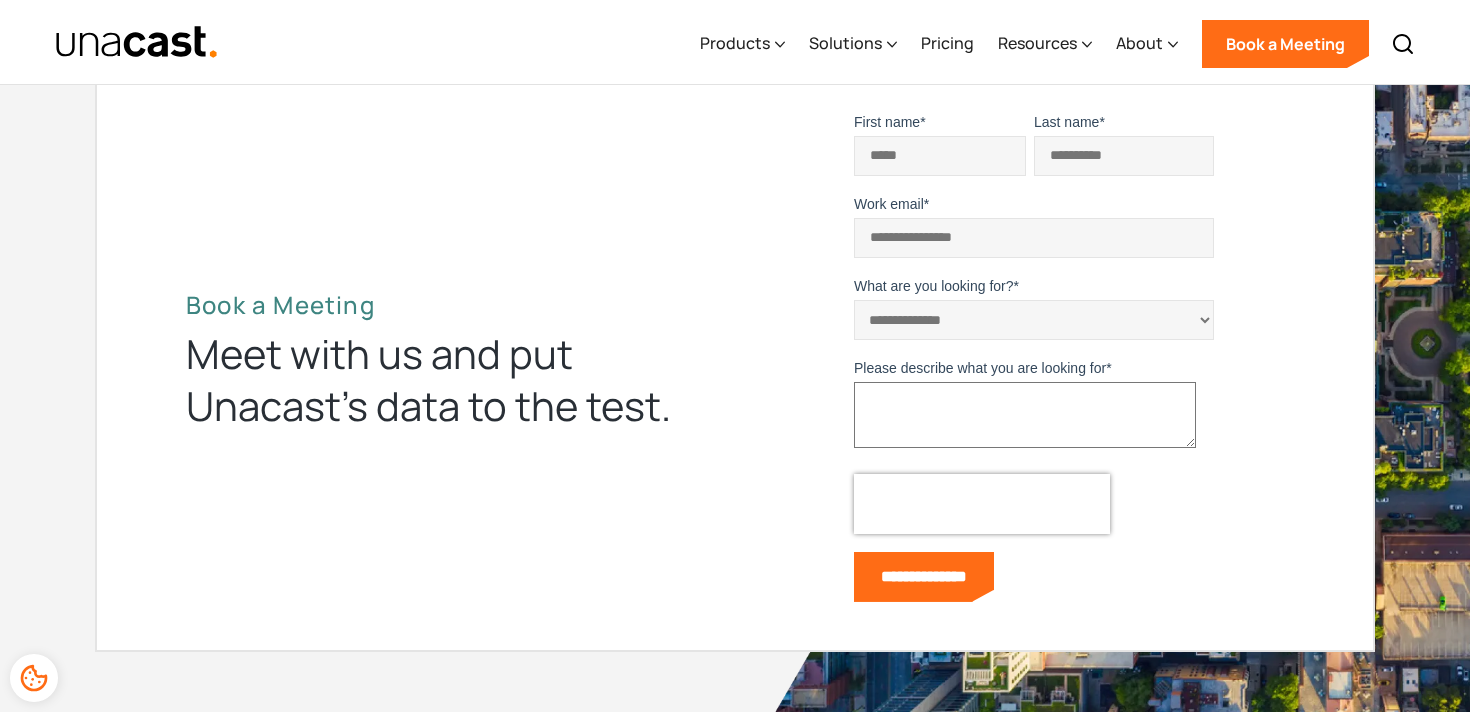 paste on "**********" 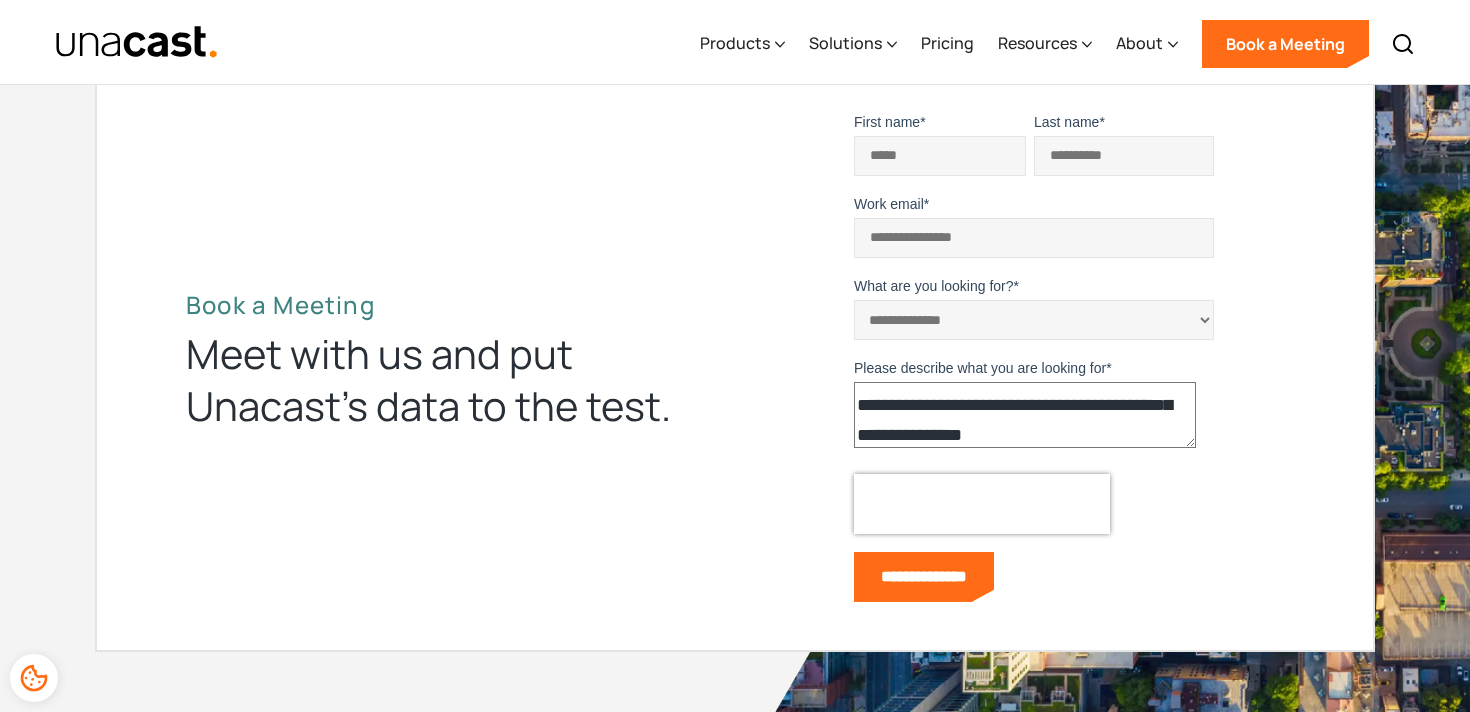 scroll, scrollTop: 0, scrollLeft: 0, axis: both 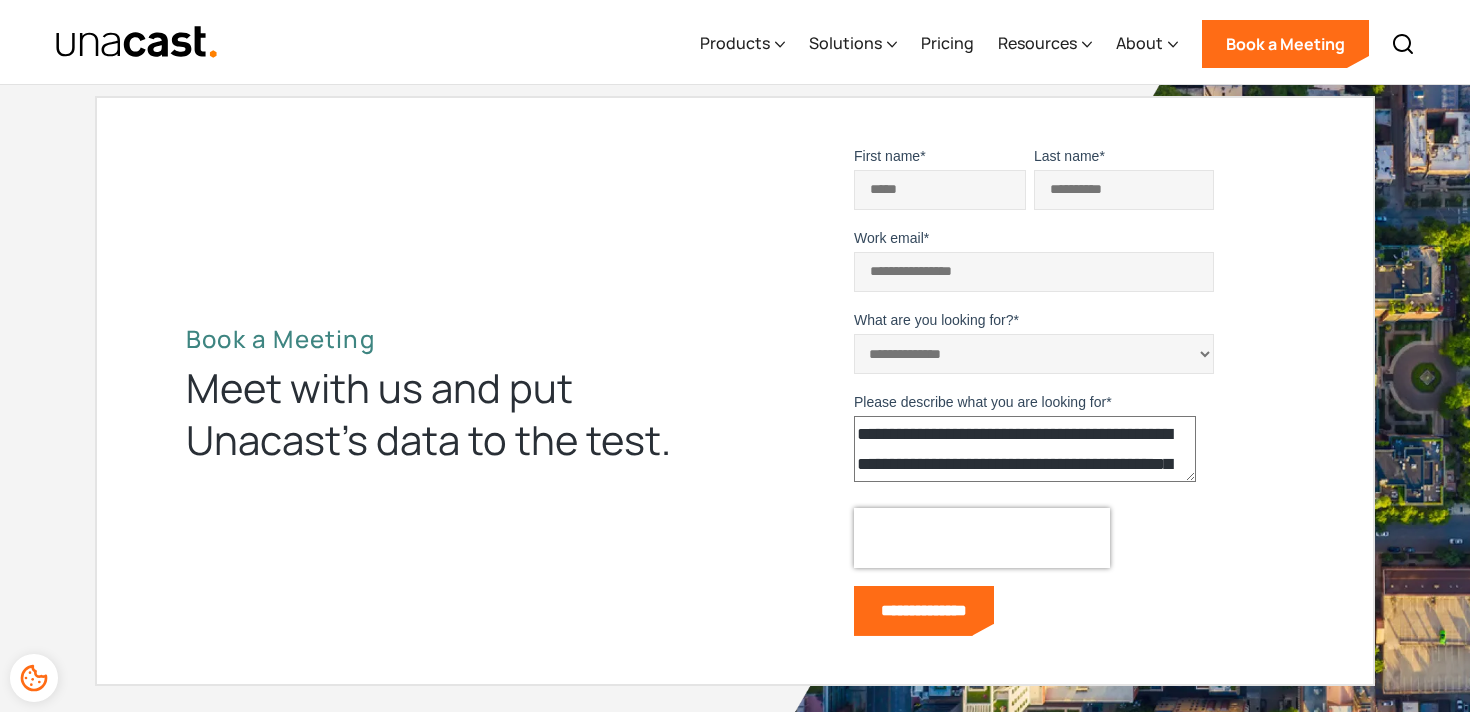 click on "**********" at bounding box center (1025, 449) 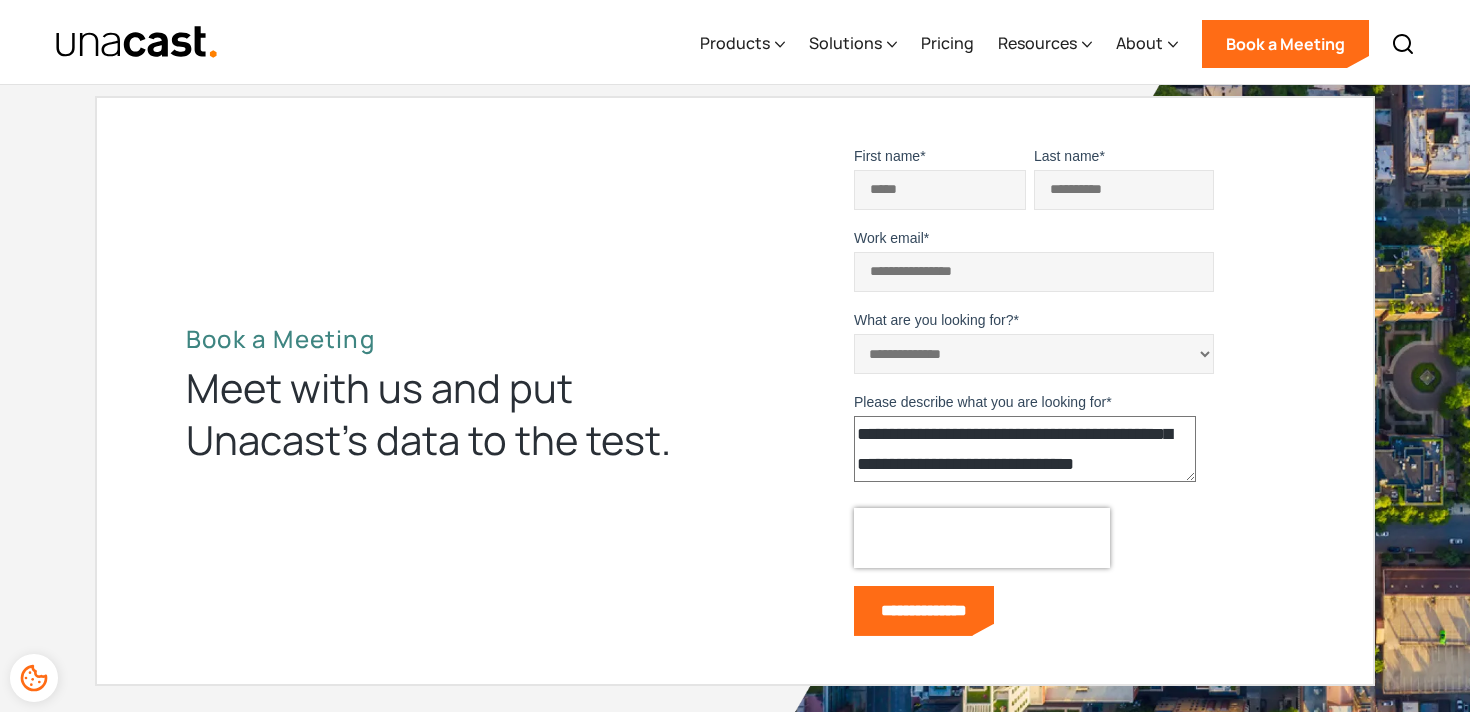 scroll, scrollTop: 90, scrollLeft: 0, axis: vertical 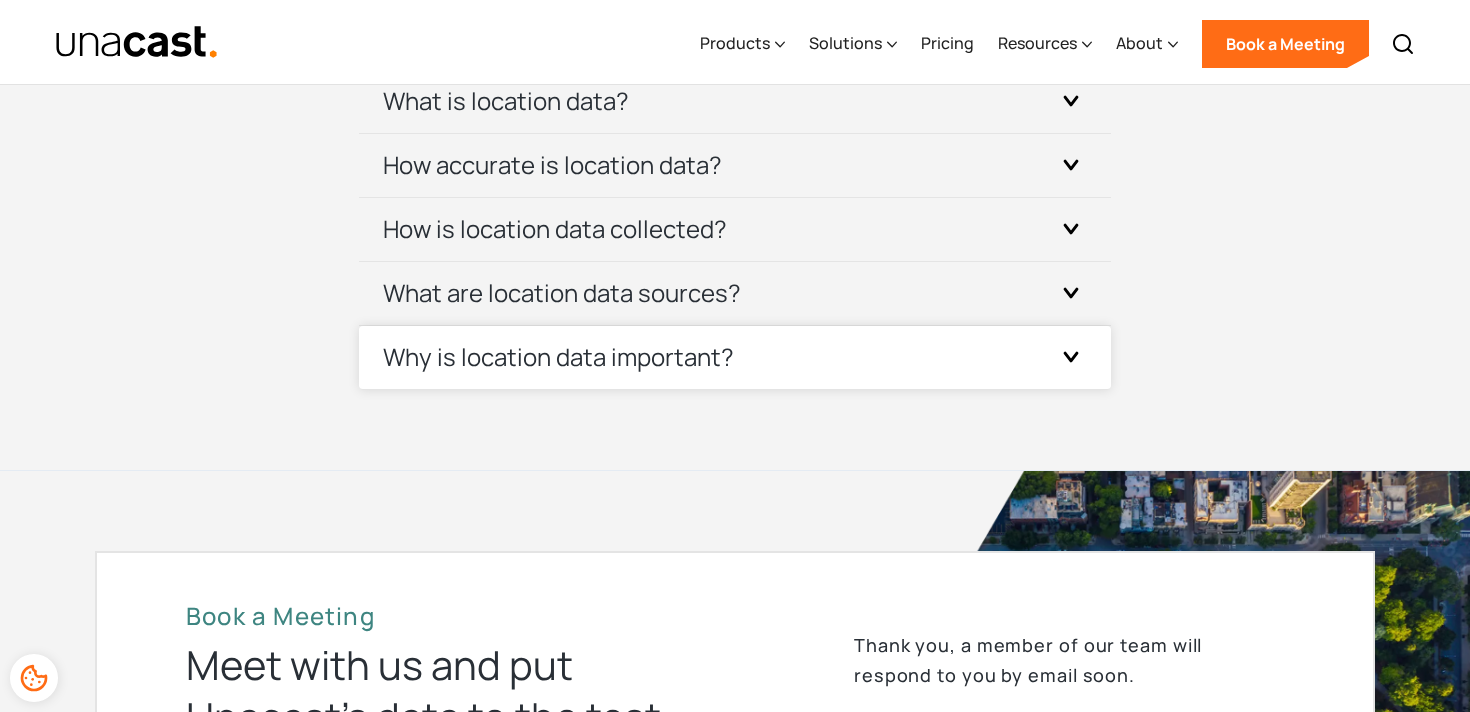 click on "Why is location data important?" at bounding box center [735, 357] 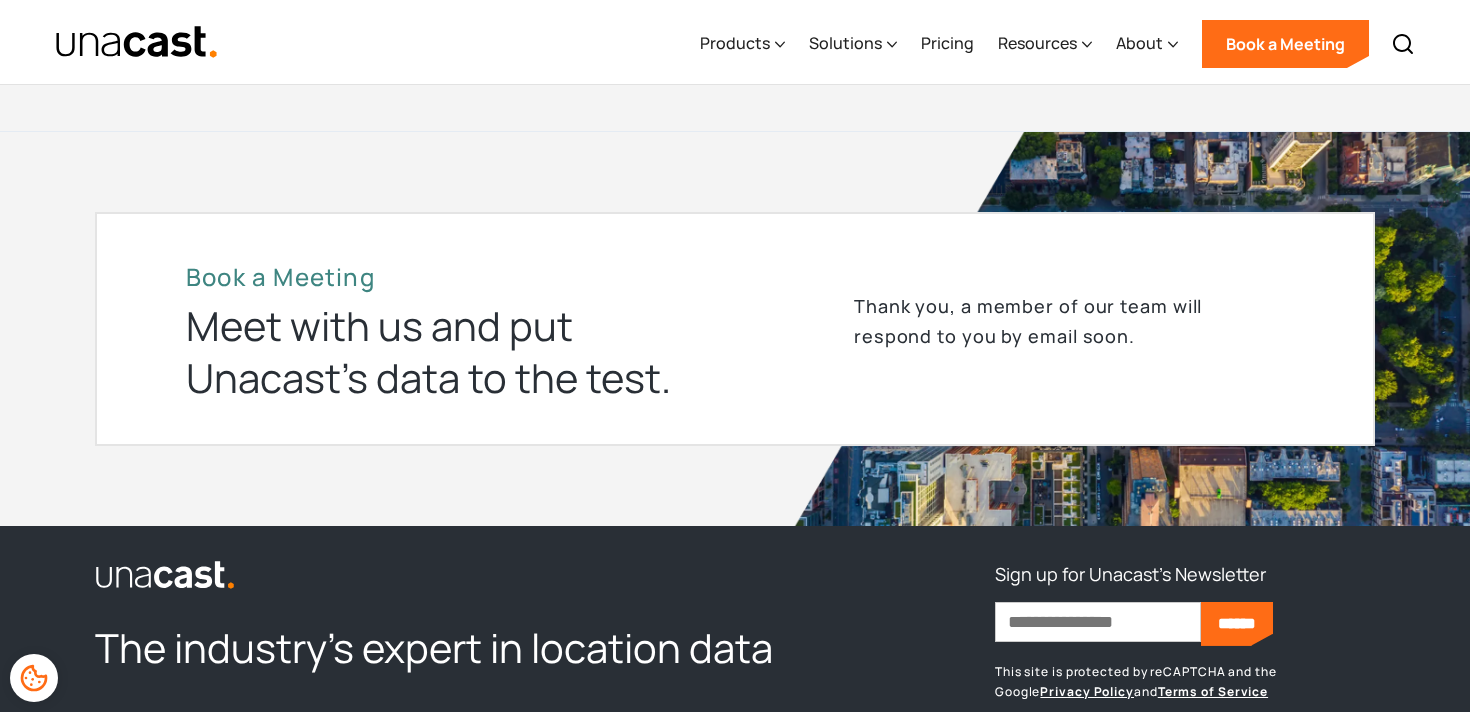 scroll, scrollTop: 6672, scrollLeft: 0, axis: vertical 